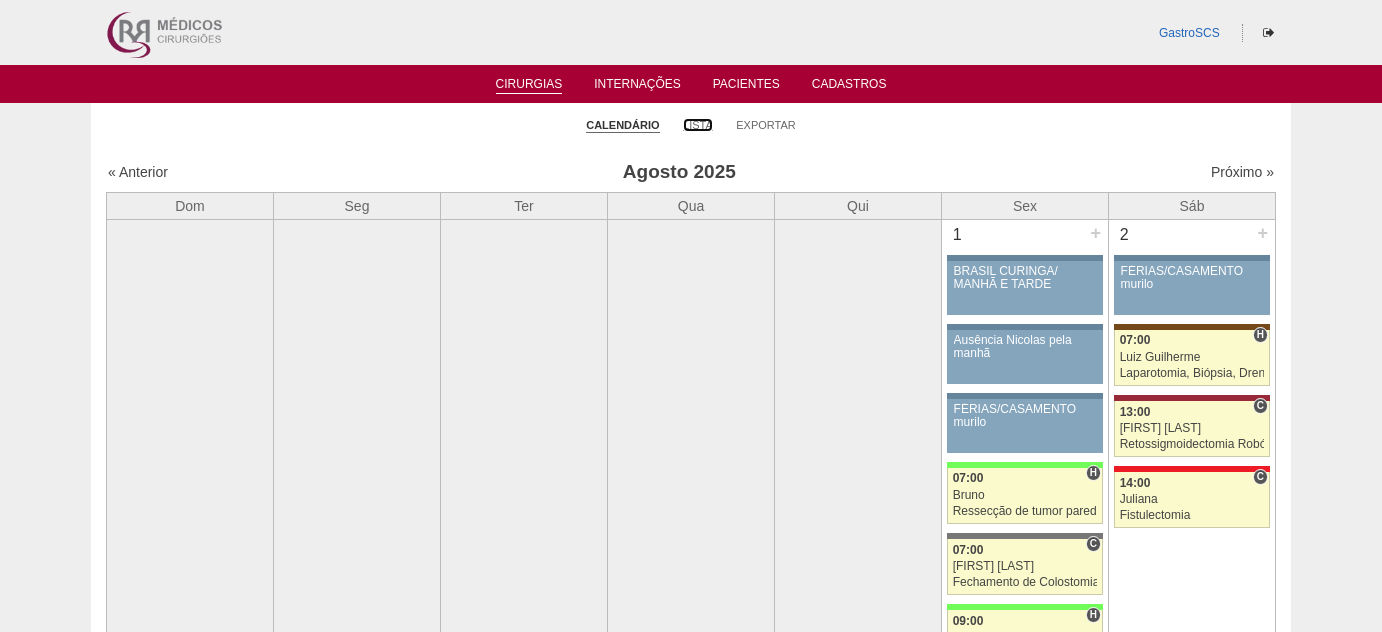 scroll, scrollTop: 0, scrollLeft: 0, axis: both 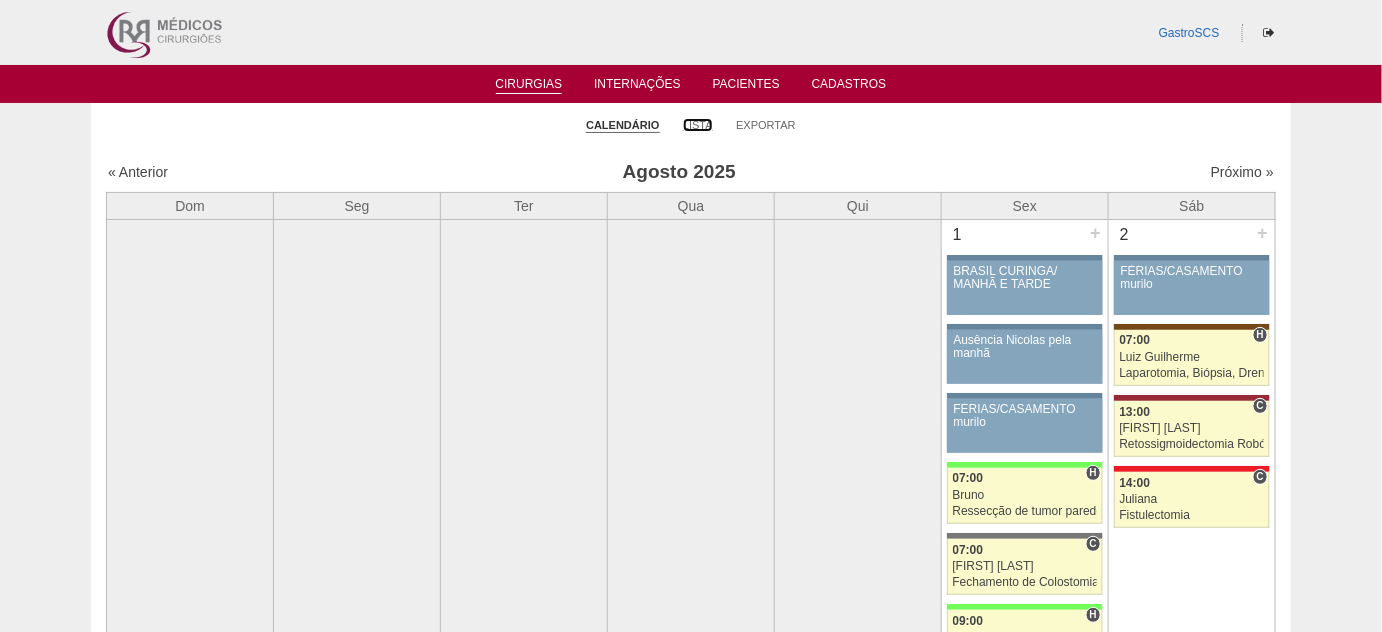 click on "Lista" at bounding box center [698, 125] 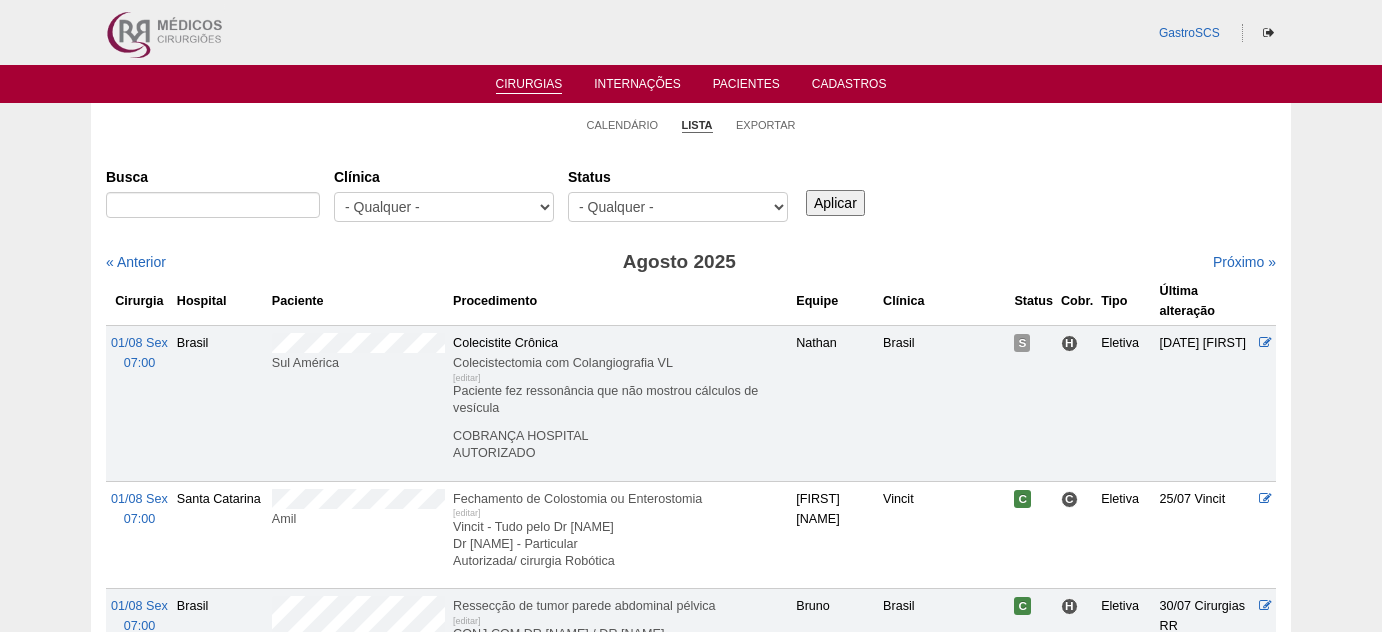 scroll, scrollTop: 0, scrollLeft: 0, axis: both 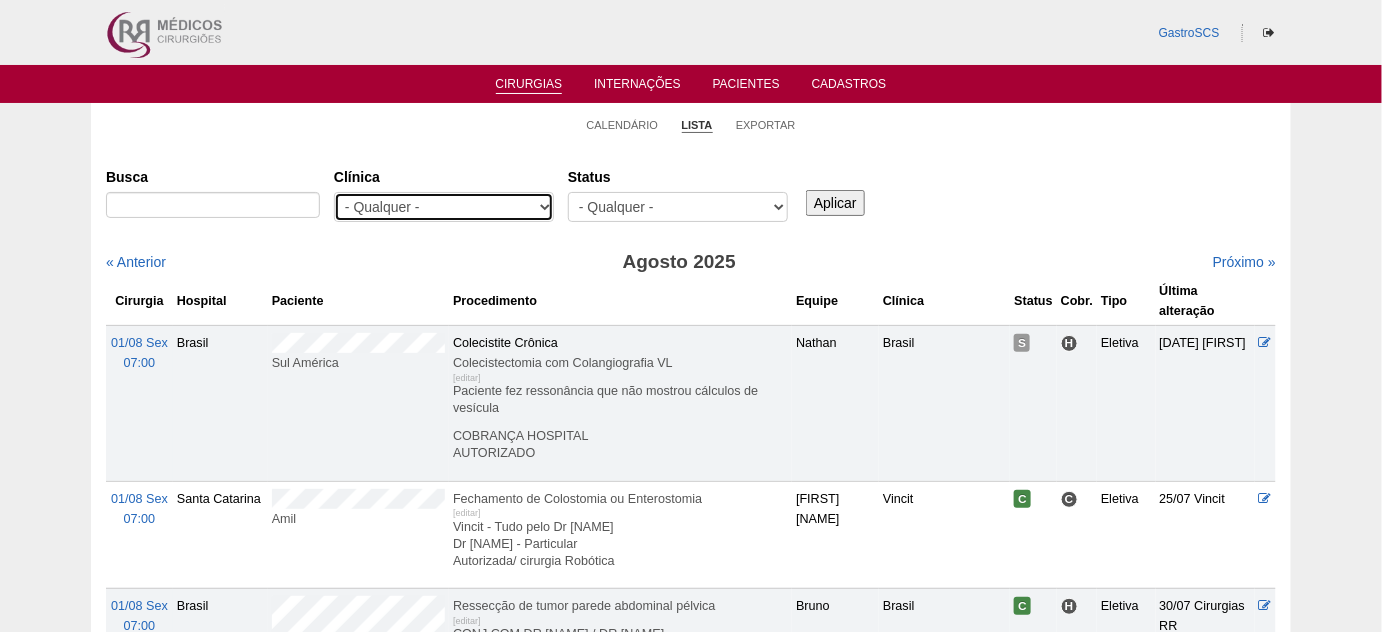 click on "- Qualquer - 6R Alphaville Assunção Bartira Brasil Christovão da Gama Cruz Azul Ifor Neomater RR Médicos - Santo André RR Médicos - São Bernardo do Campo RR Médicos - São Caetano Santa Joana São Luiz SCS Vincit" at bounding box center (444, 207) 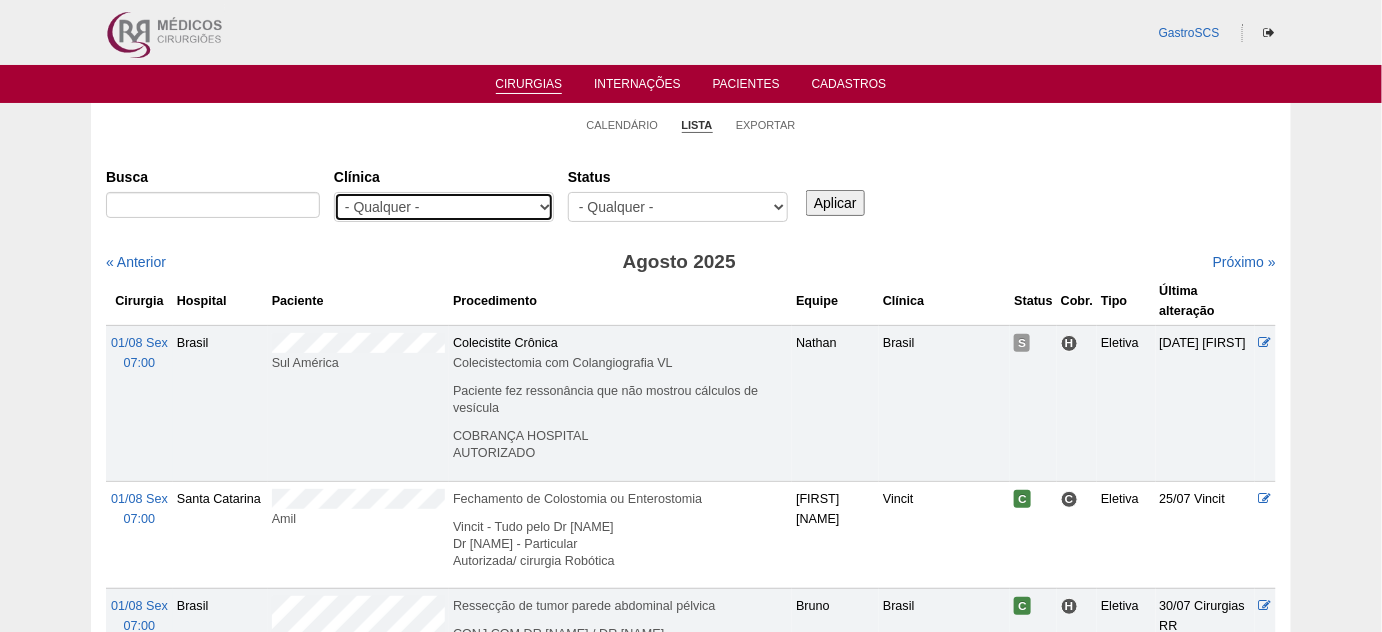 select on "37" 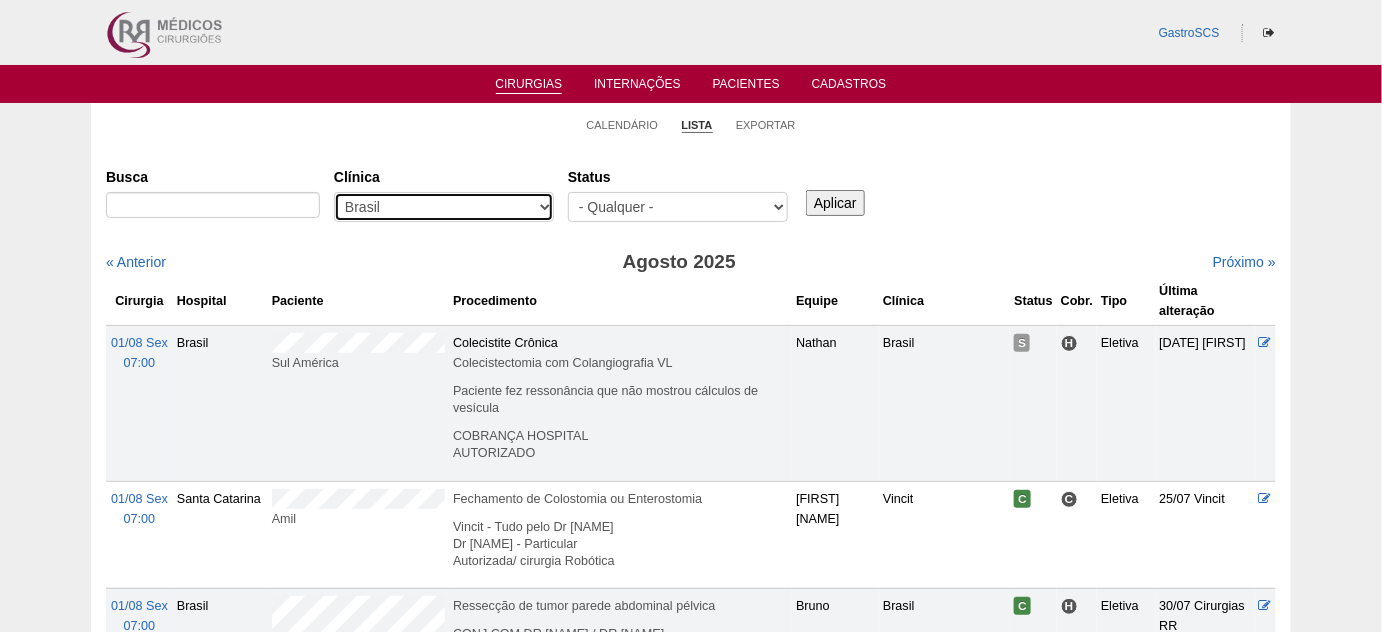 click on "- Qualquer - 6R Alphaville Assunção Bartira Brasil Christovão da Gama Cruz Azul Ifor Neomater RR Médicos - Santo André RR Médicos - São Bernardo do Campo RR Médicos - São Caetano Santa Joana São Luiz SCS Vincit" at bounding box center [444, 207] 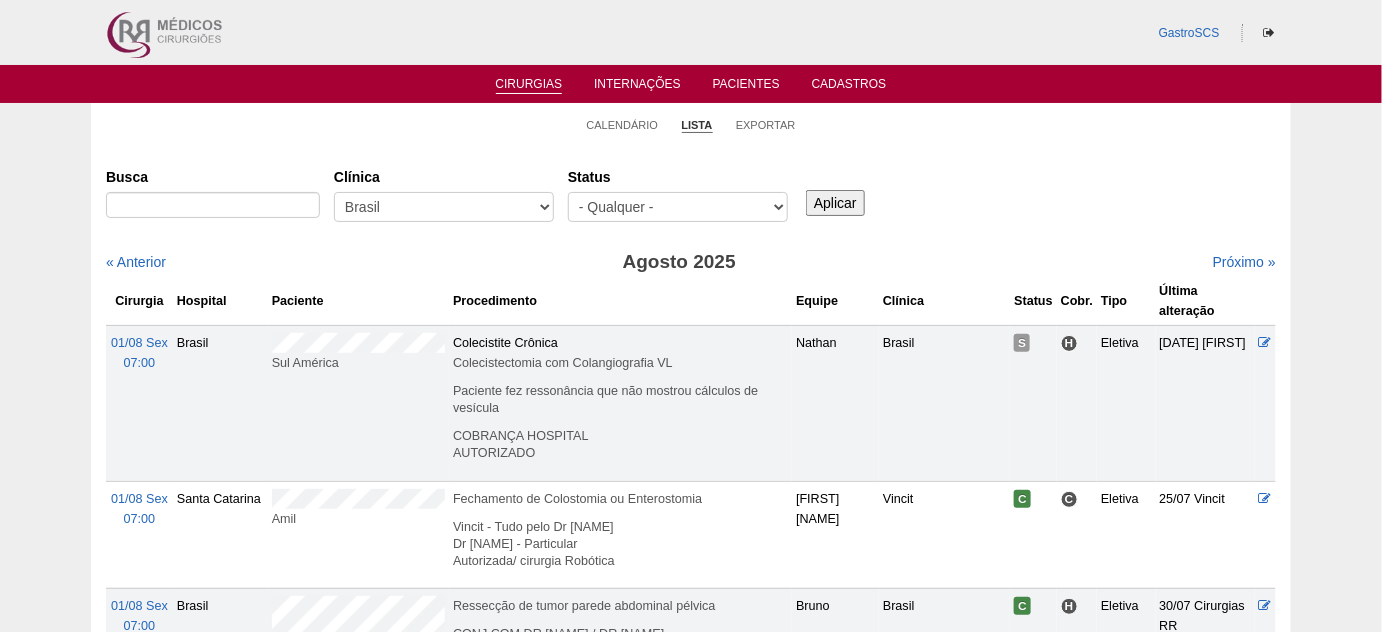 click on "Aplicar" at bounding box center [835, 203] 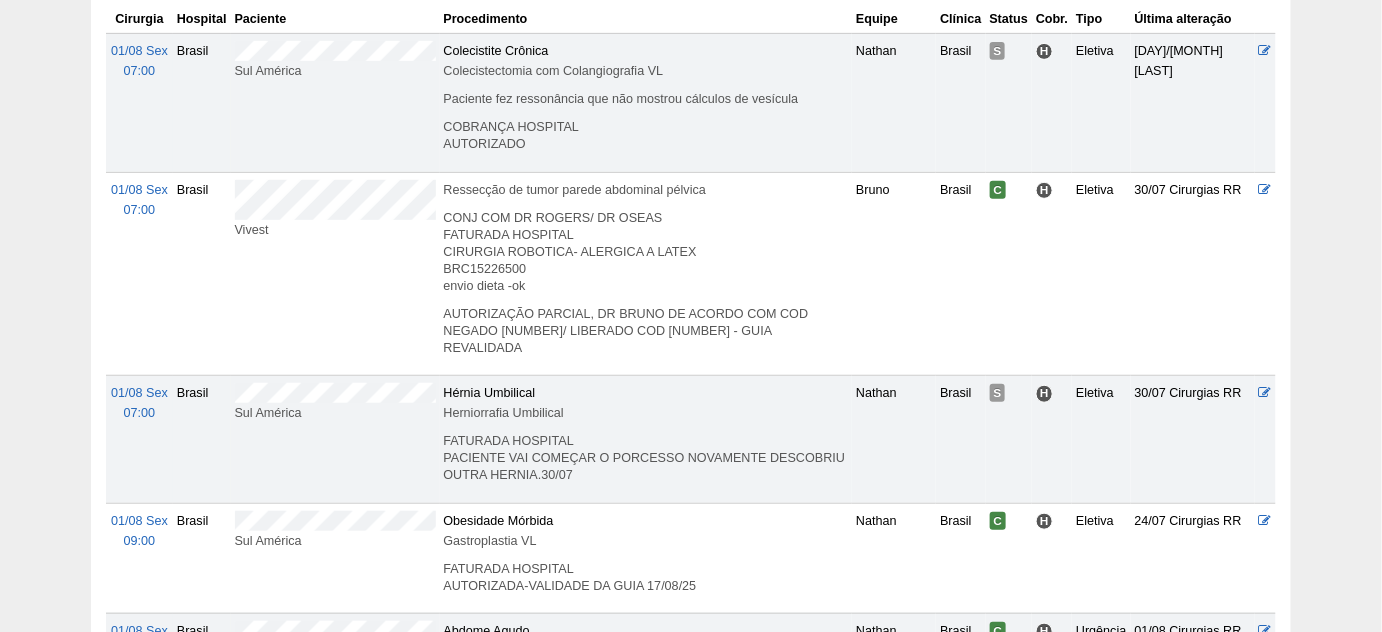 scroll, scrollTop: 0, scrollLeft: 0, axis: both 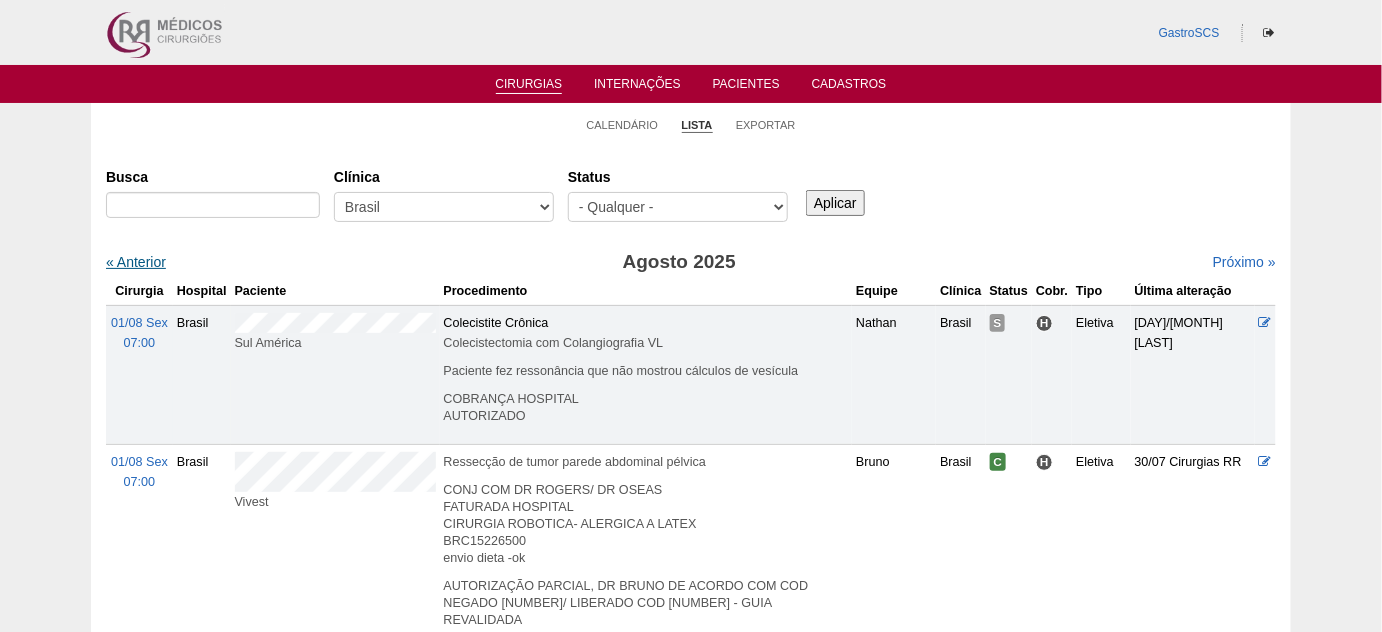 click on "« Anterior" at bounding box center [136, 262] 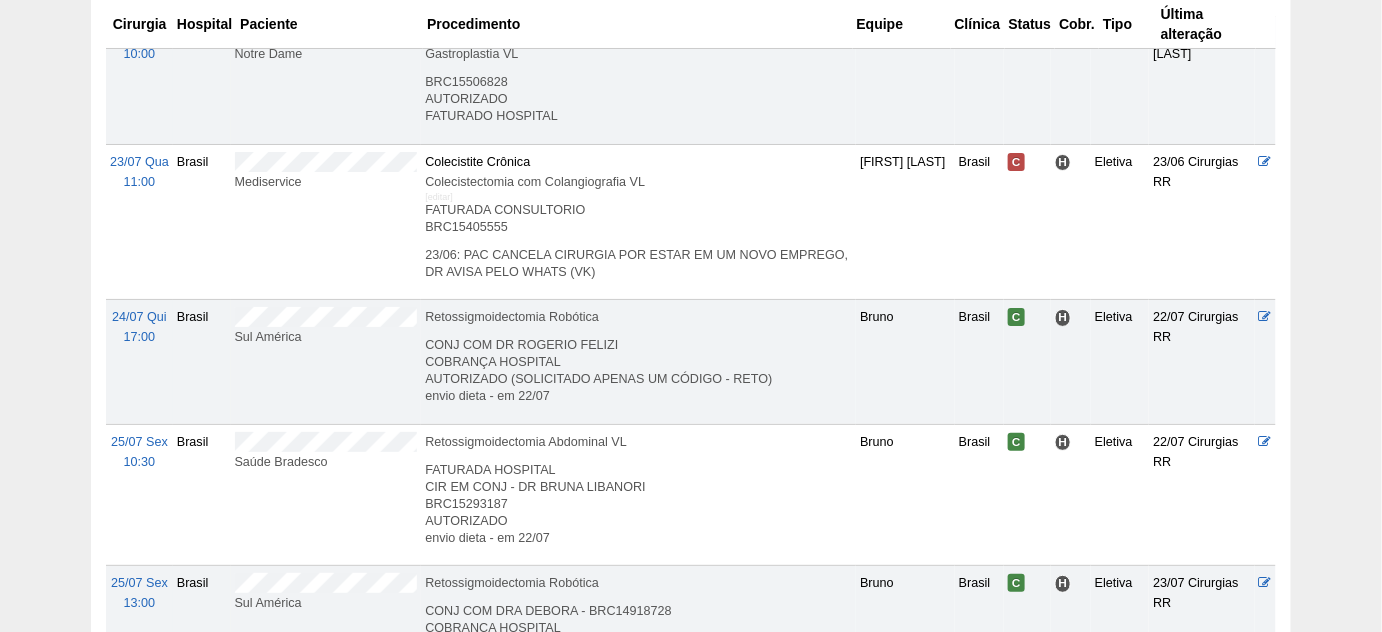 scroll, scrollTop: 2545, scrollLeft: 0, axis: vertical 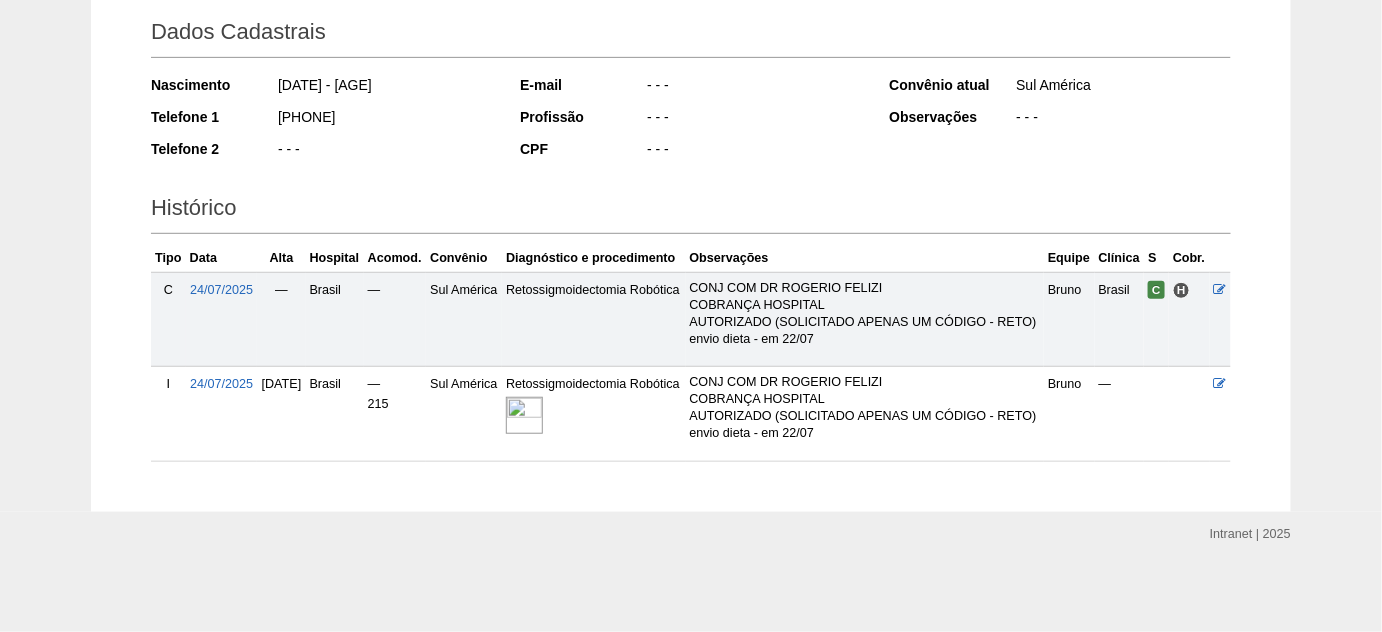 click at bounding box center [524, 415] 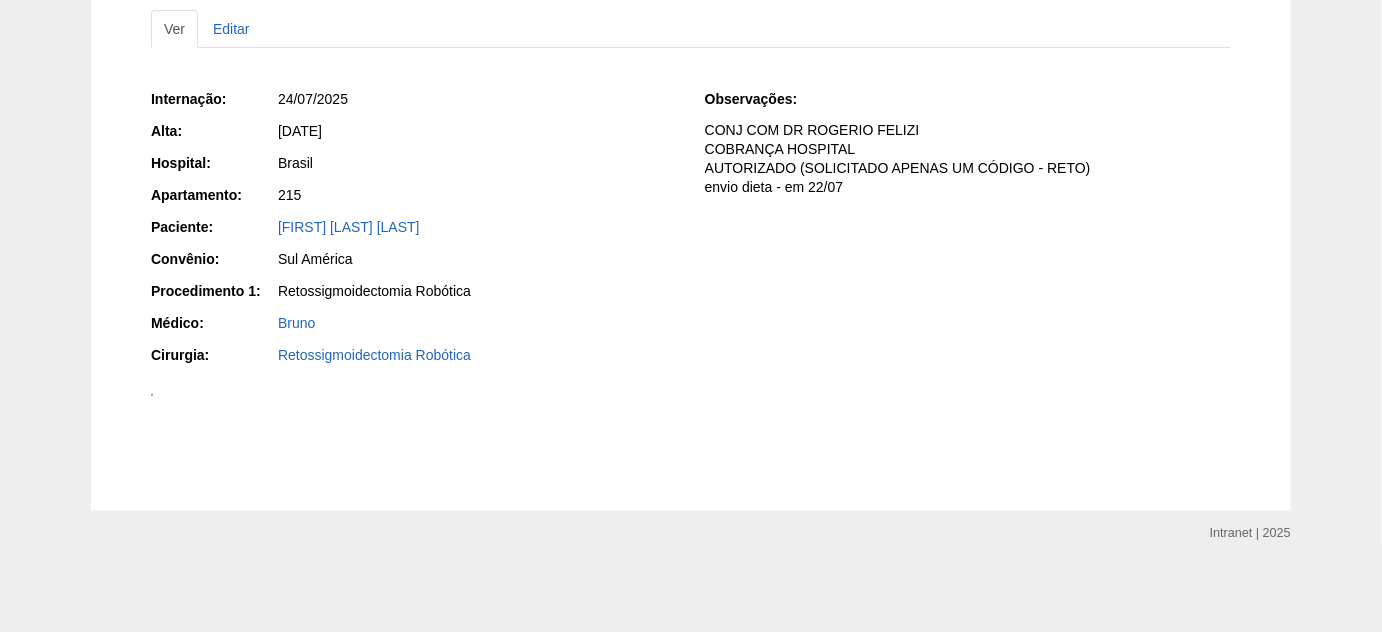 scroll, scrollTop: 1090, scrollLeft: 0, axis: vertical 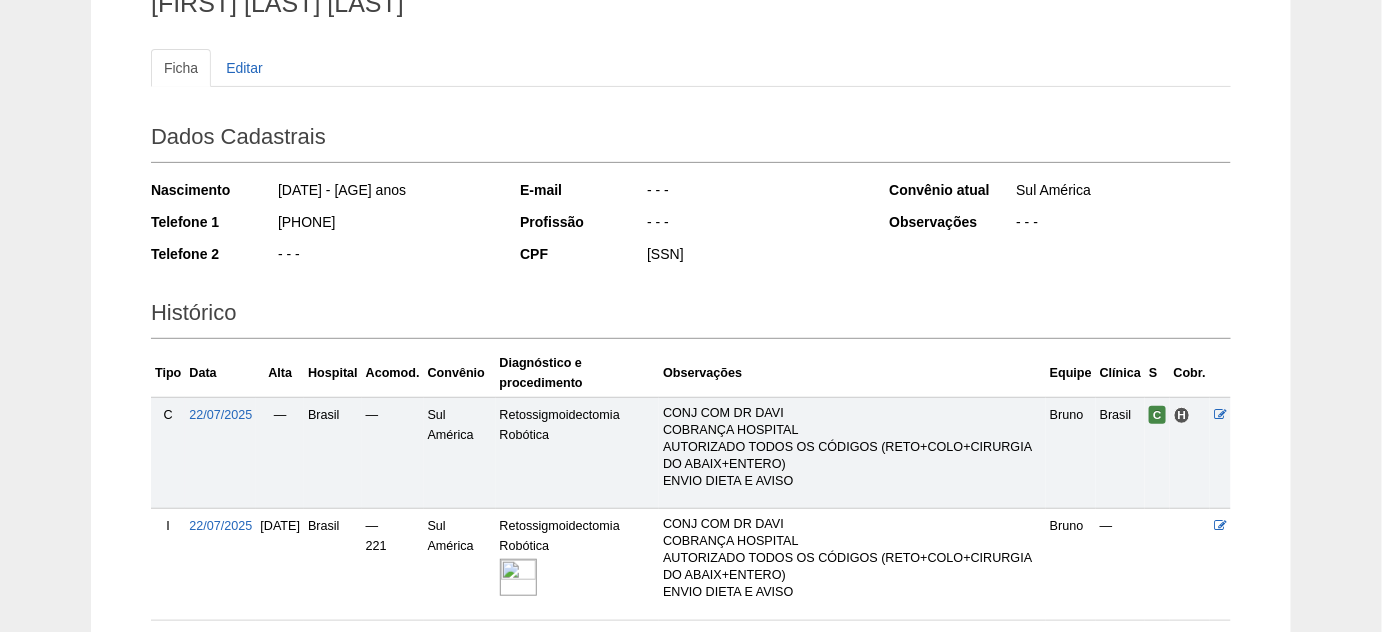 click at bounding box center (518, 577) 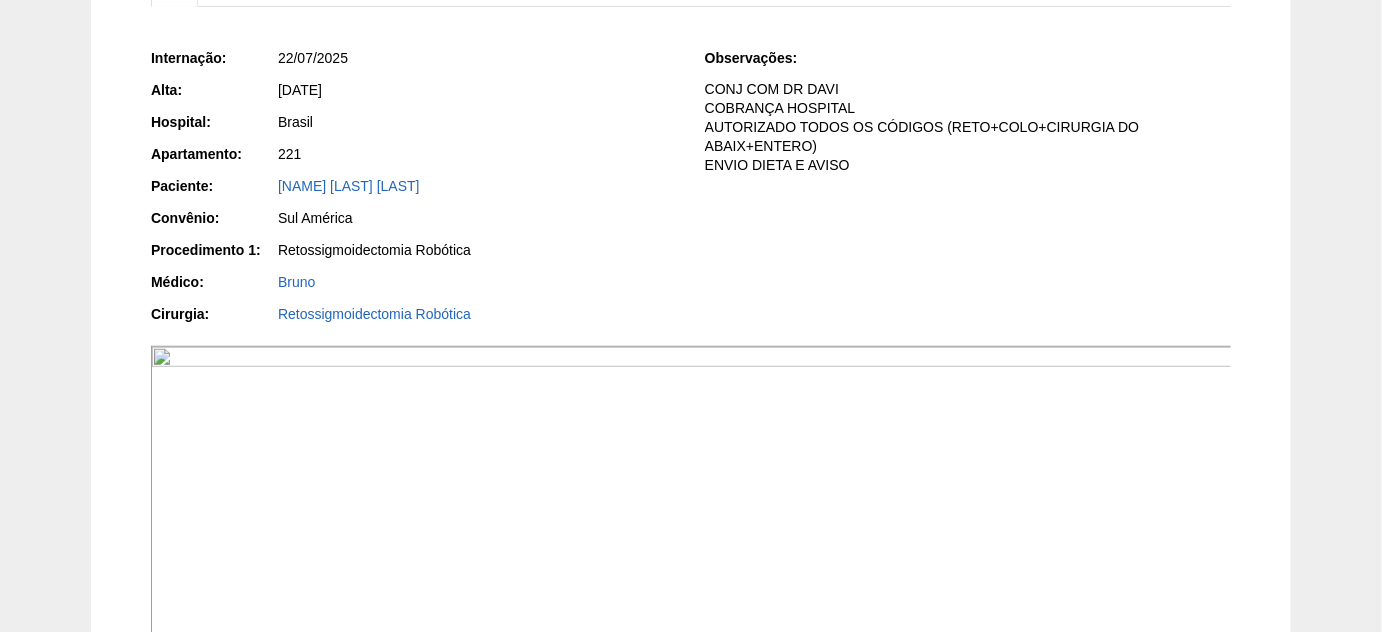 scroll, scrollTop: 272, scrollLeft: 0, axis: vertical 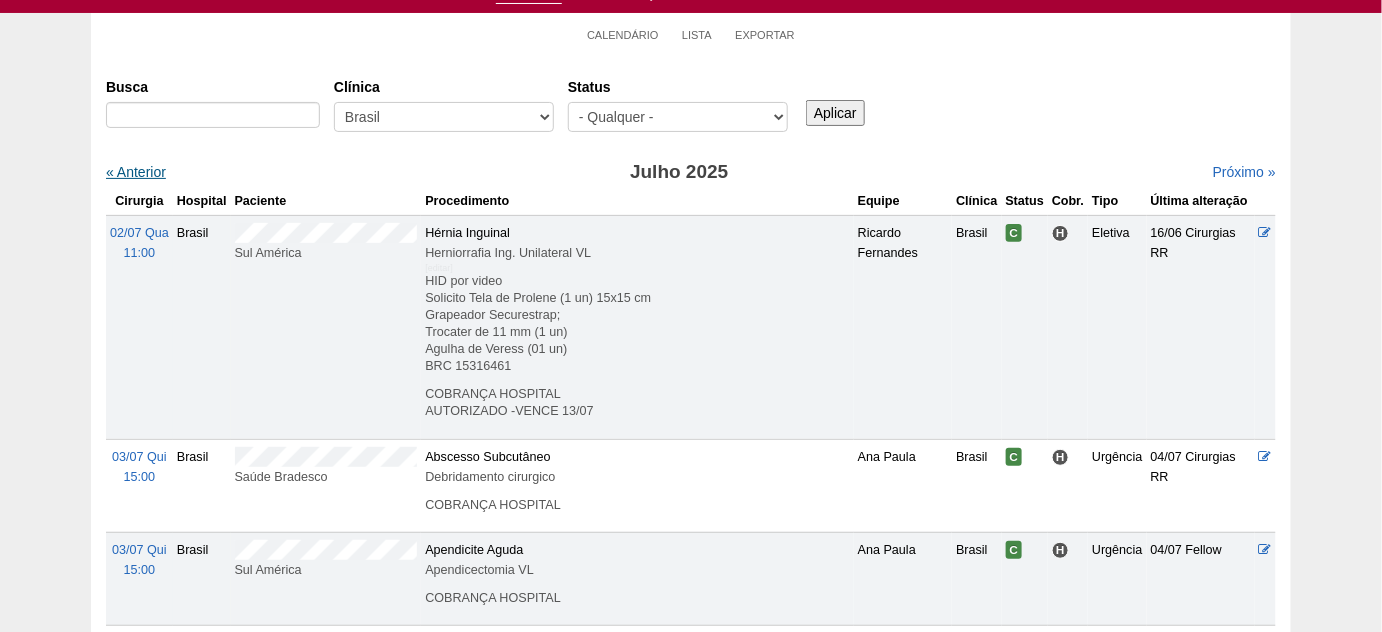 click on "« Anterior" at bounding box center [136, 172] 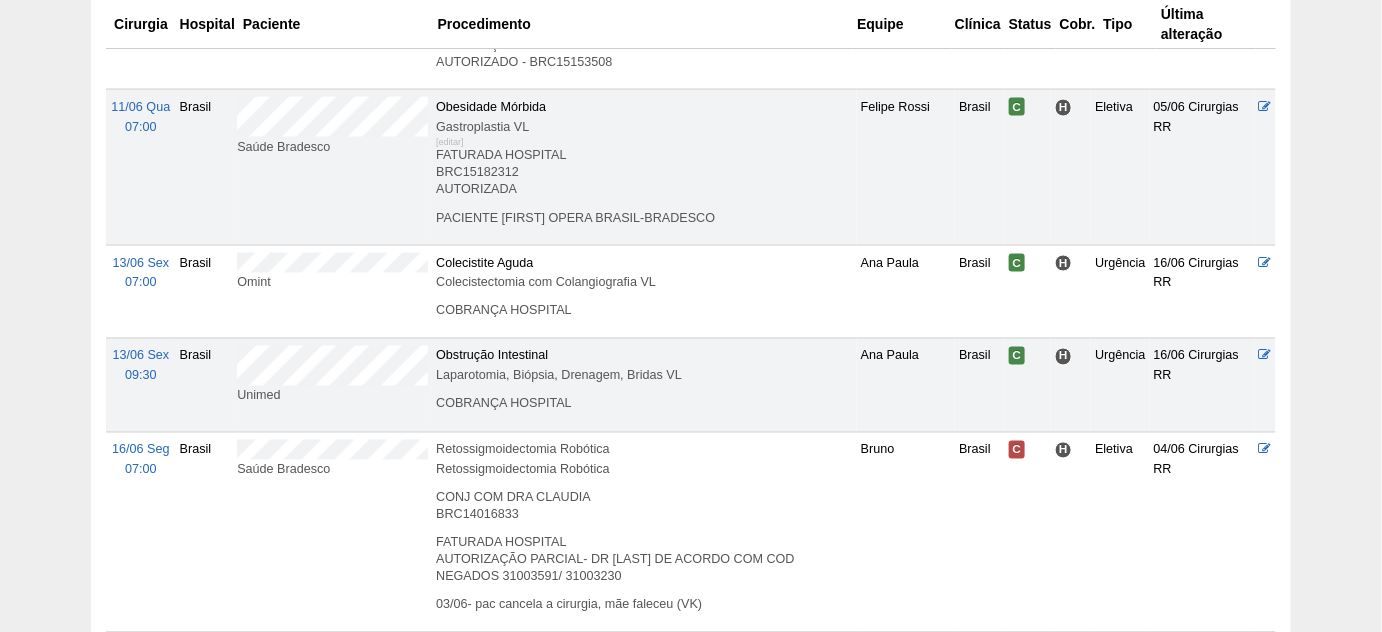 scroll, scrollTop: 1181, scrollLeft: 0, axis: vertical 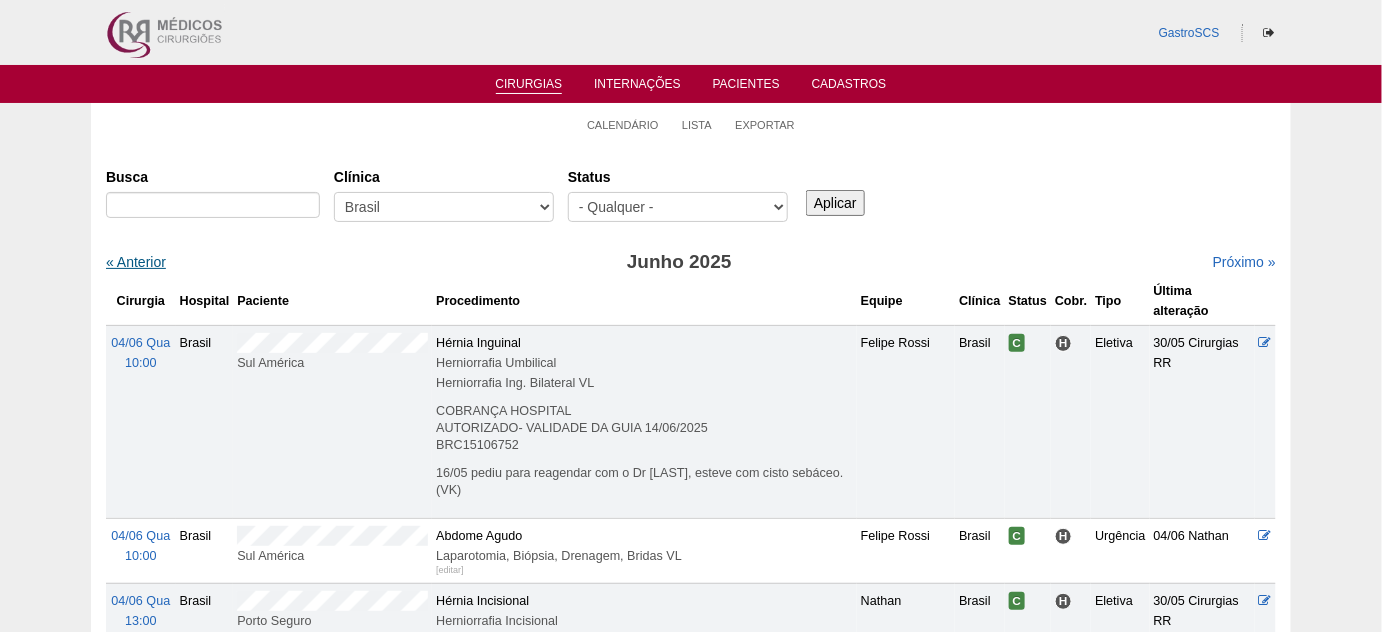 click on "« Anterior" at bounding box center (136, 262) 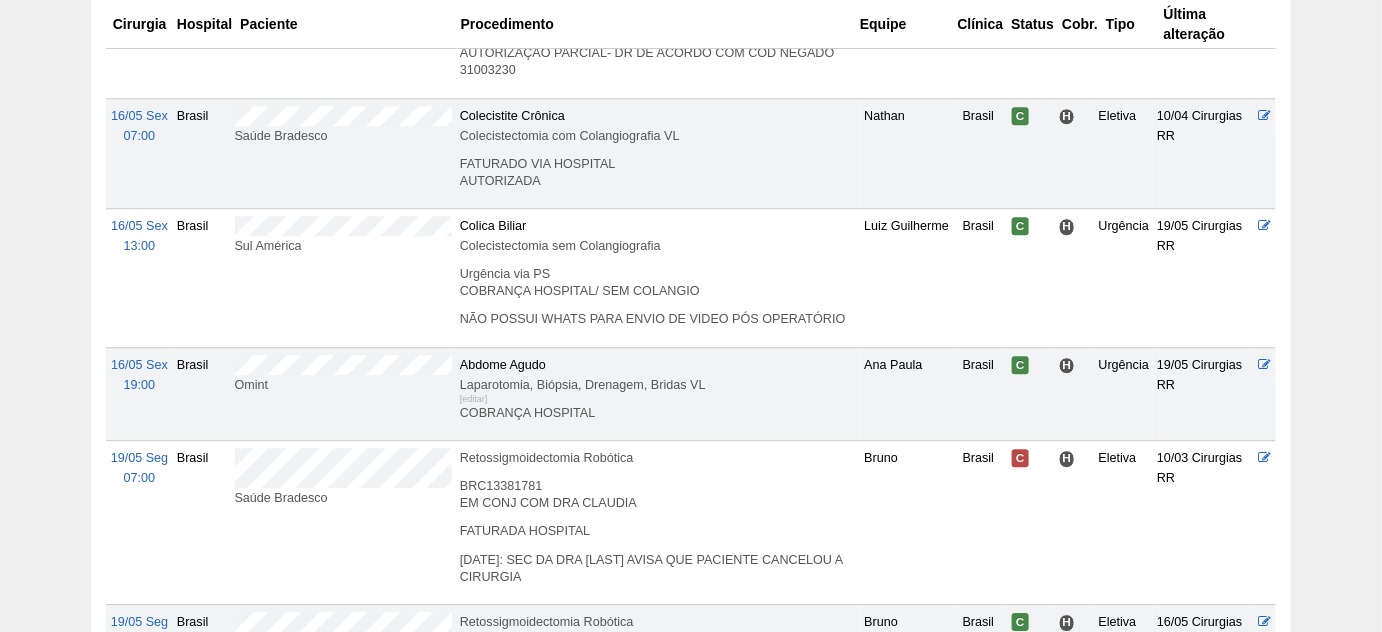 scroll, scrollTop: 1727, scrollLeft: 0, axis: vertical 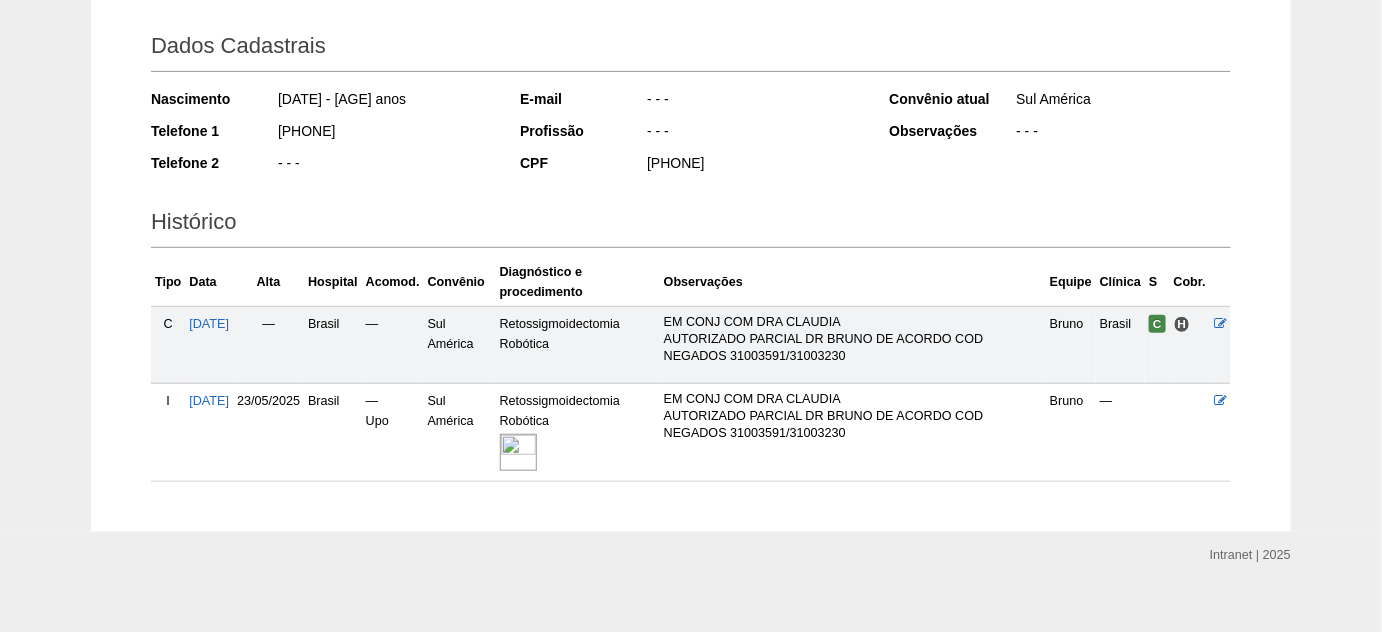 click at bounding box center (518, 452) 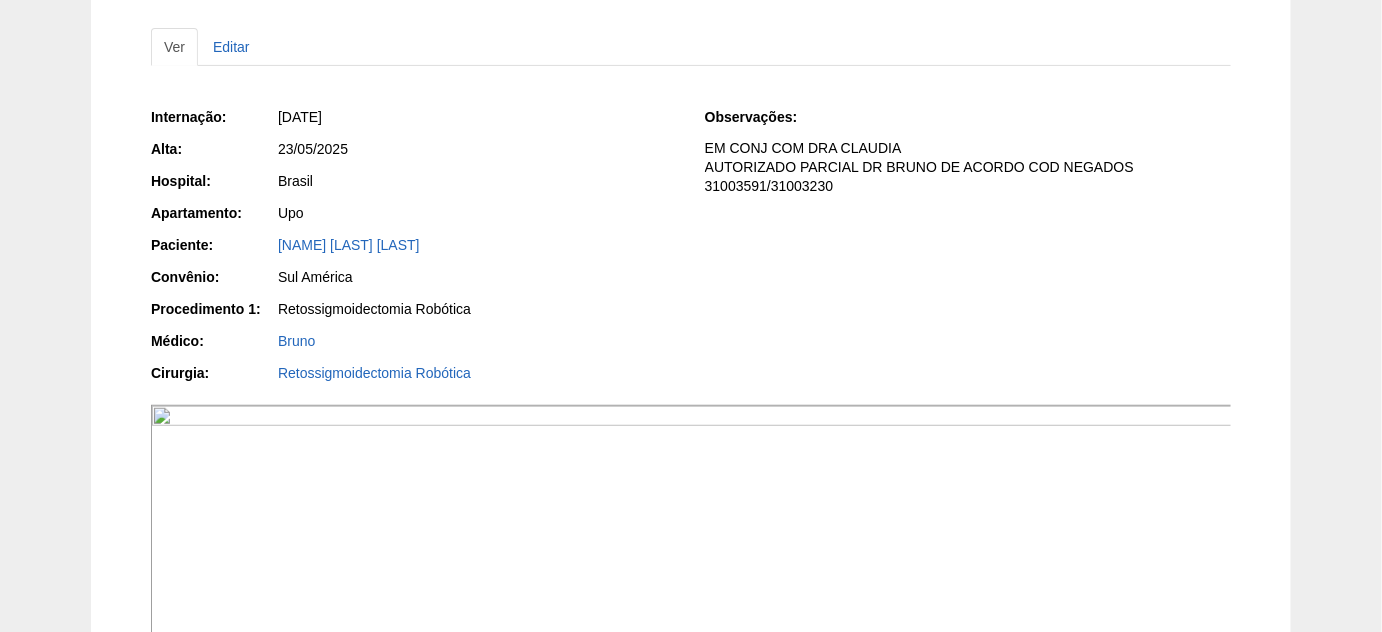 scroll, scrollTop: 90, scrollLeft: 0, axis: vertical 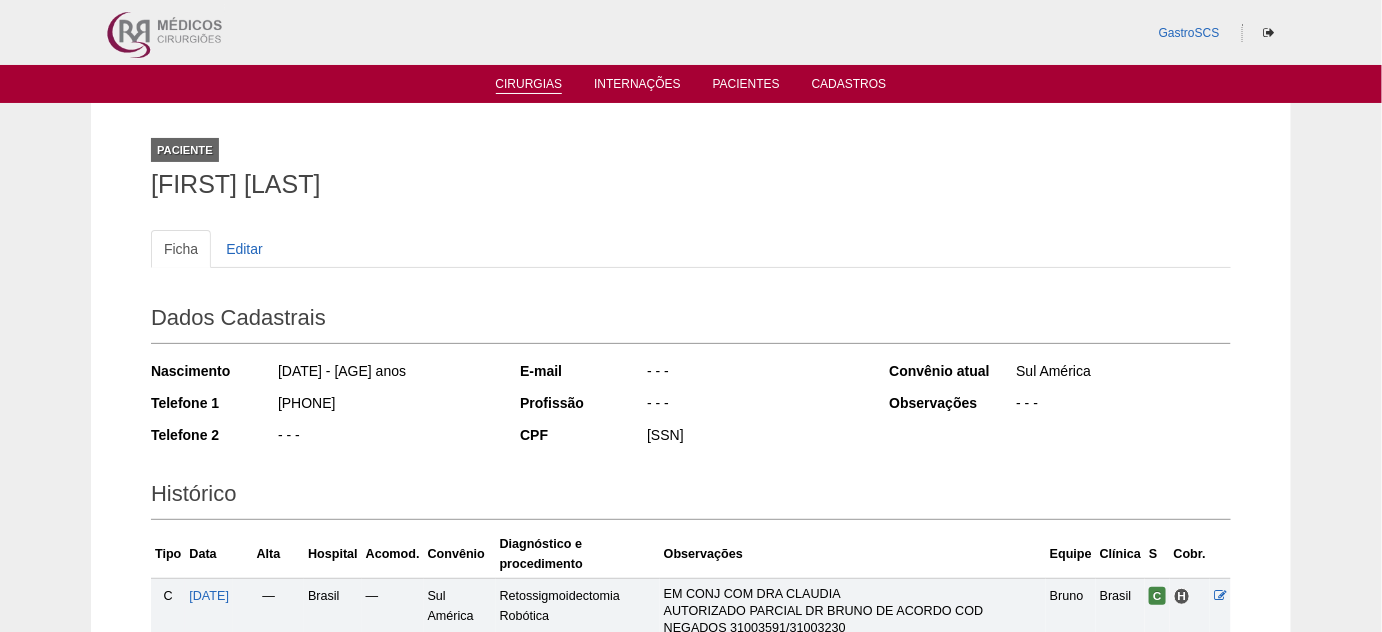 click on "Cirurgias" at bounding box center (529, 85) 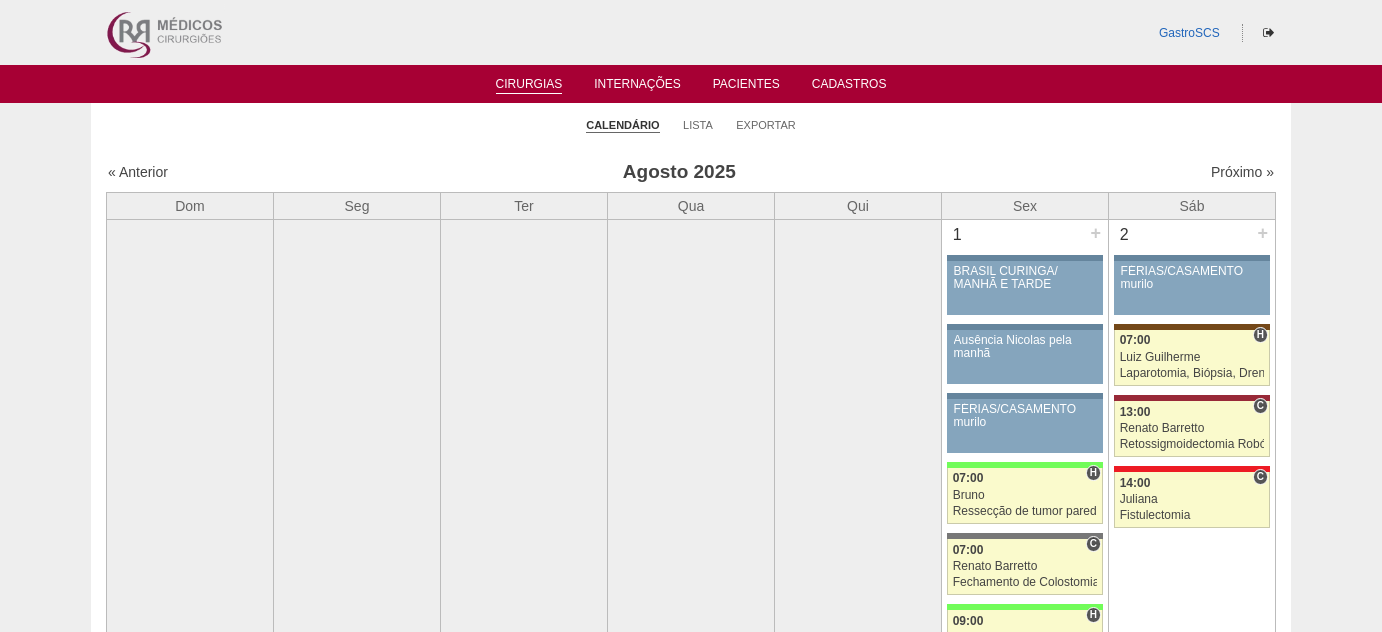 scroll, scrollTop: 0, scrollLeft: 0, axis: both 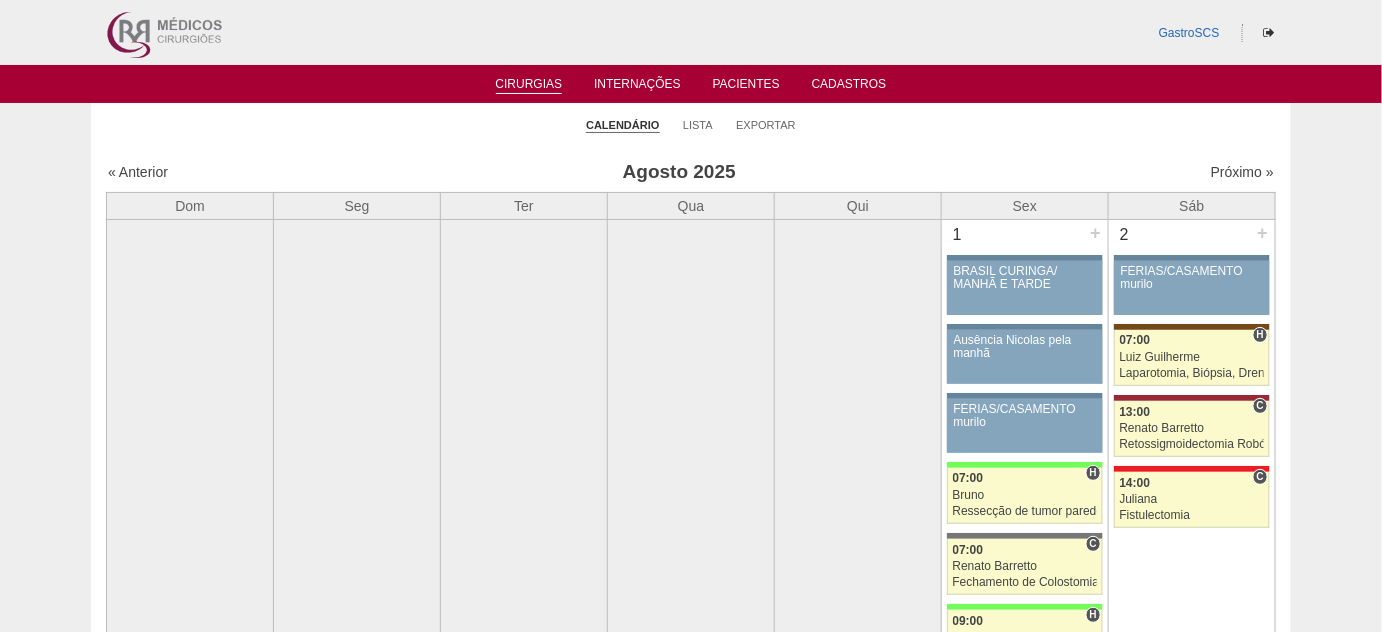 click on "Calendário
Lista
Exportar" at bounding box center [691, 124] 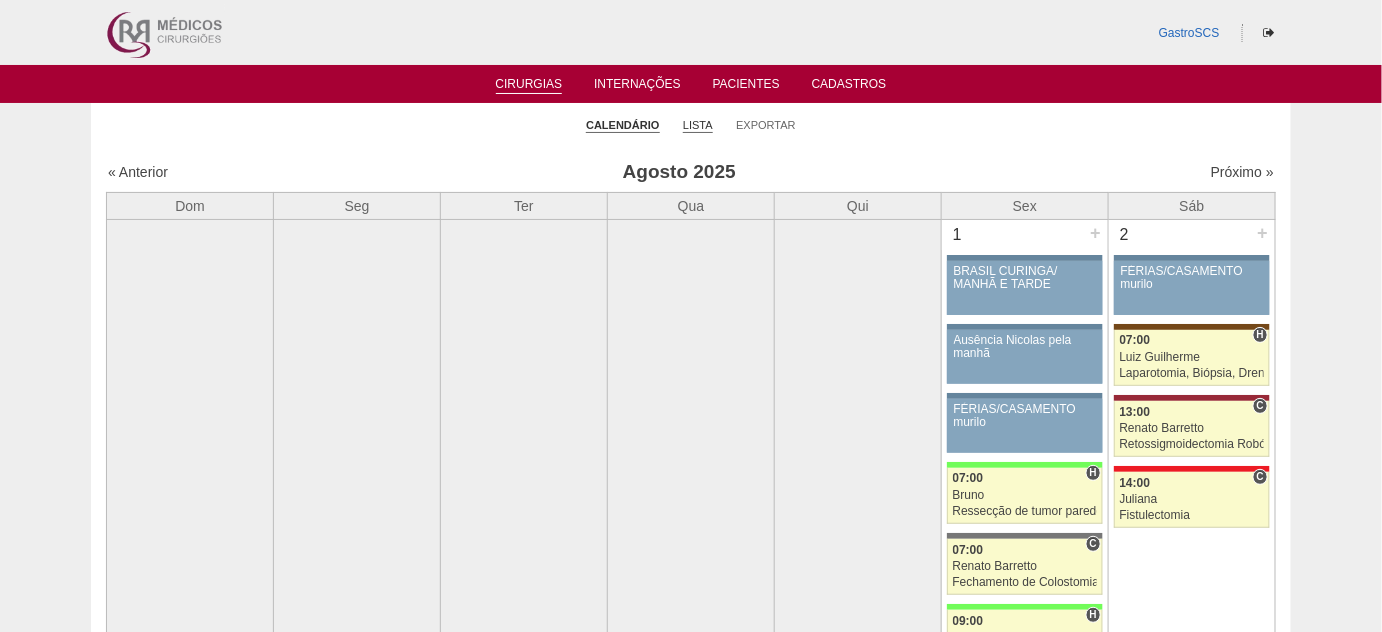 click on "Lista" at bounding box center [698, 125] 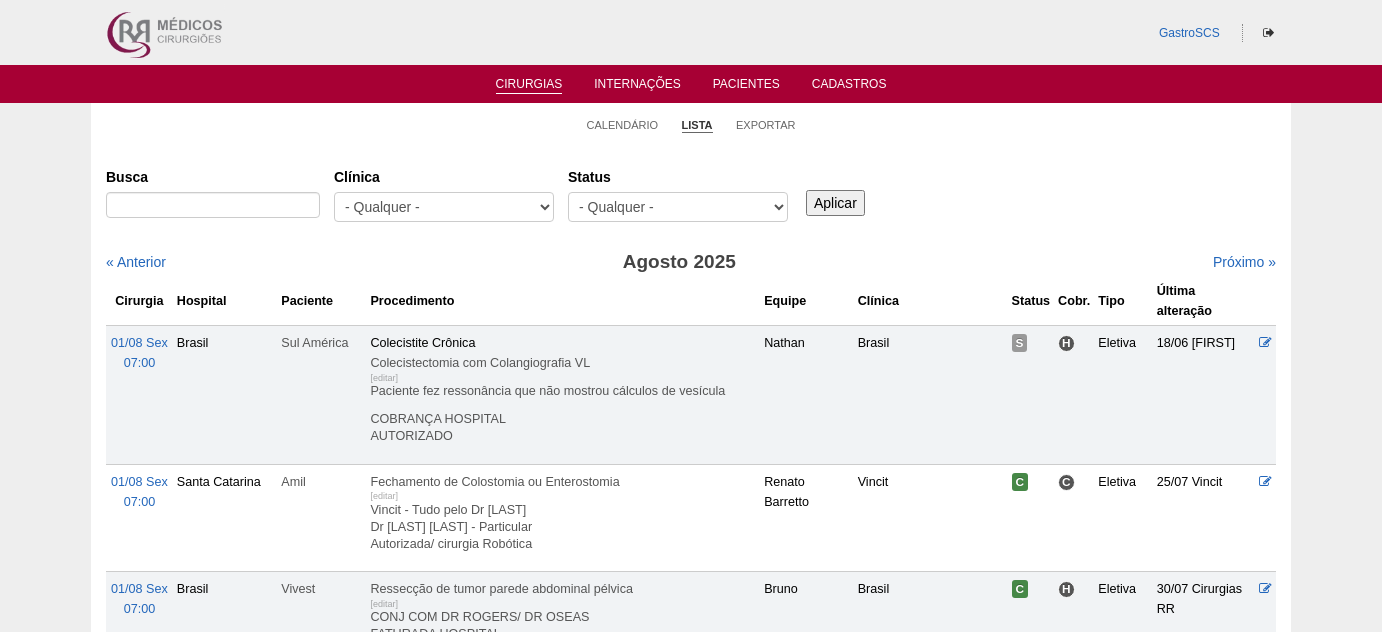 scroll, scrollTop: 0, scrollLeft: 0, axis: both 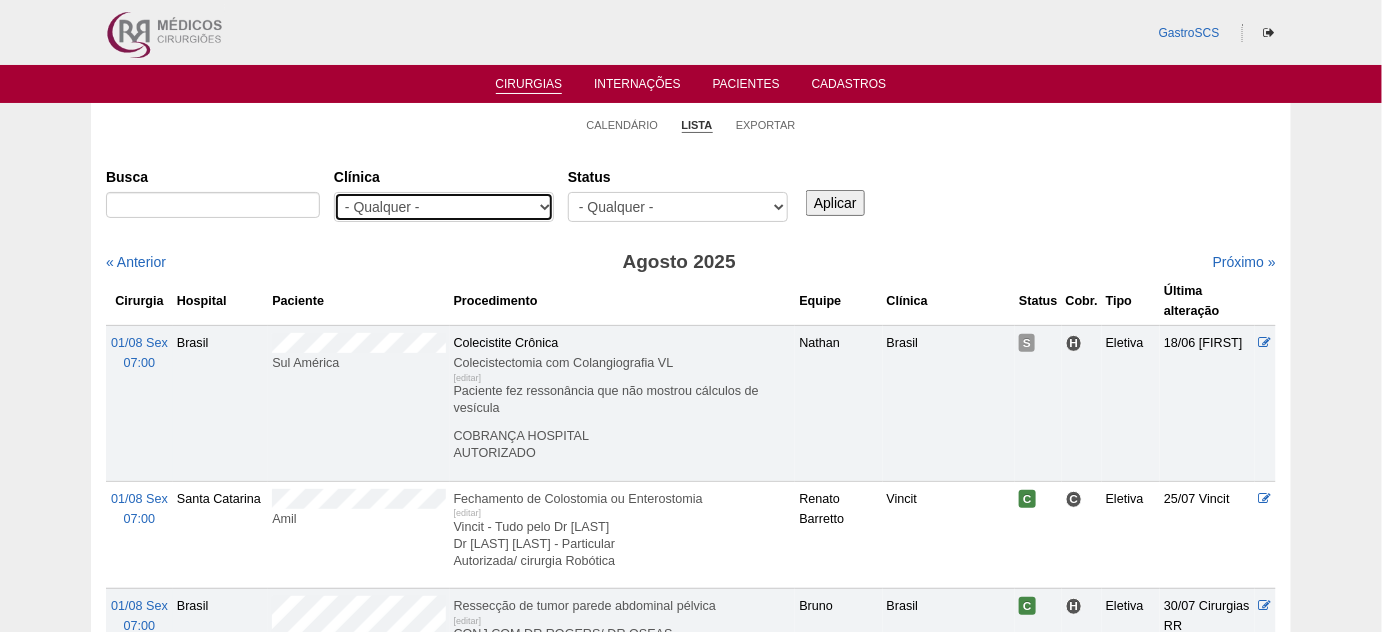 click on "- Qualquer - 6R Alphaville Assunção Bartira Brasil Christovão da Gama Cruz Azul Ifor Neomater RR Médicos - Santo André RR Médicos - São Bernardo do Campo RR Médicos - São Caetano Santa Joana São Luiz SCS Vincit" at bounding box center (444, 207) 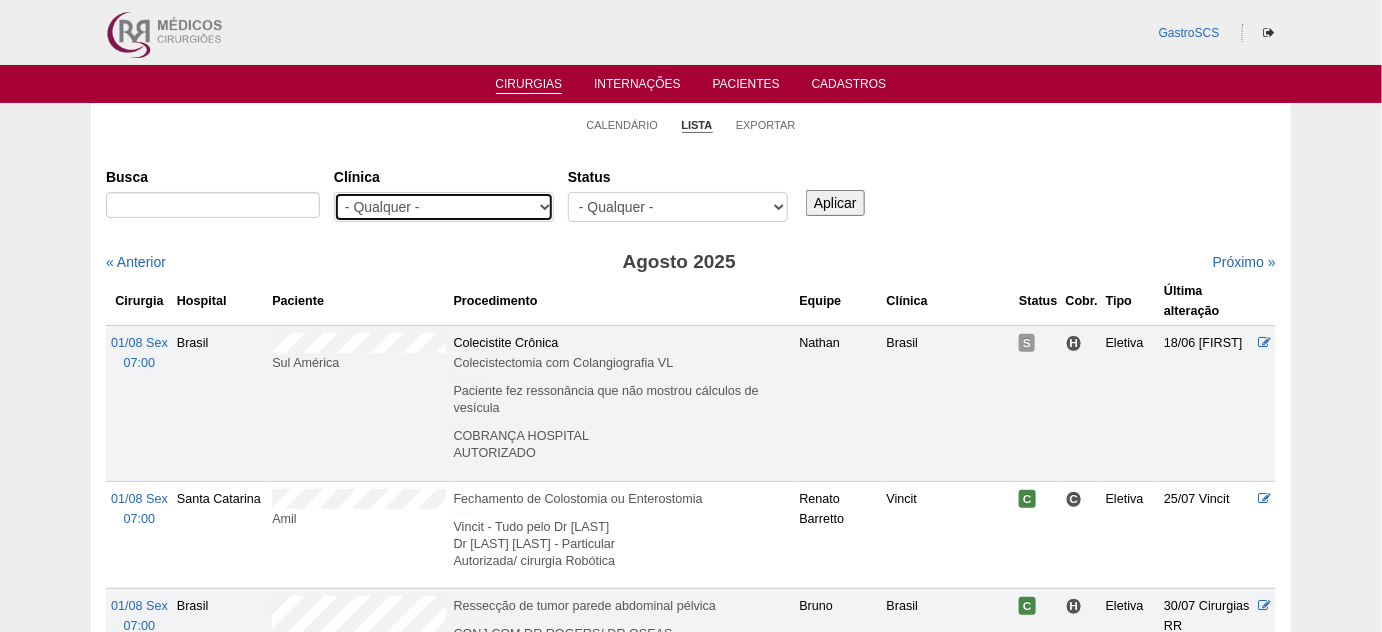 select on "48" 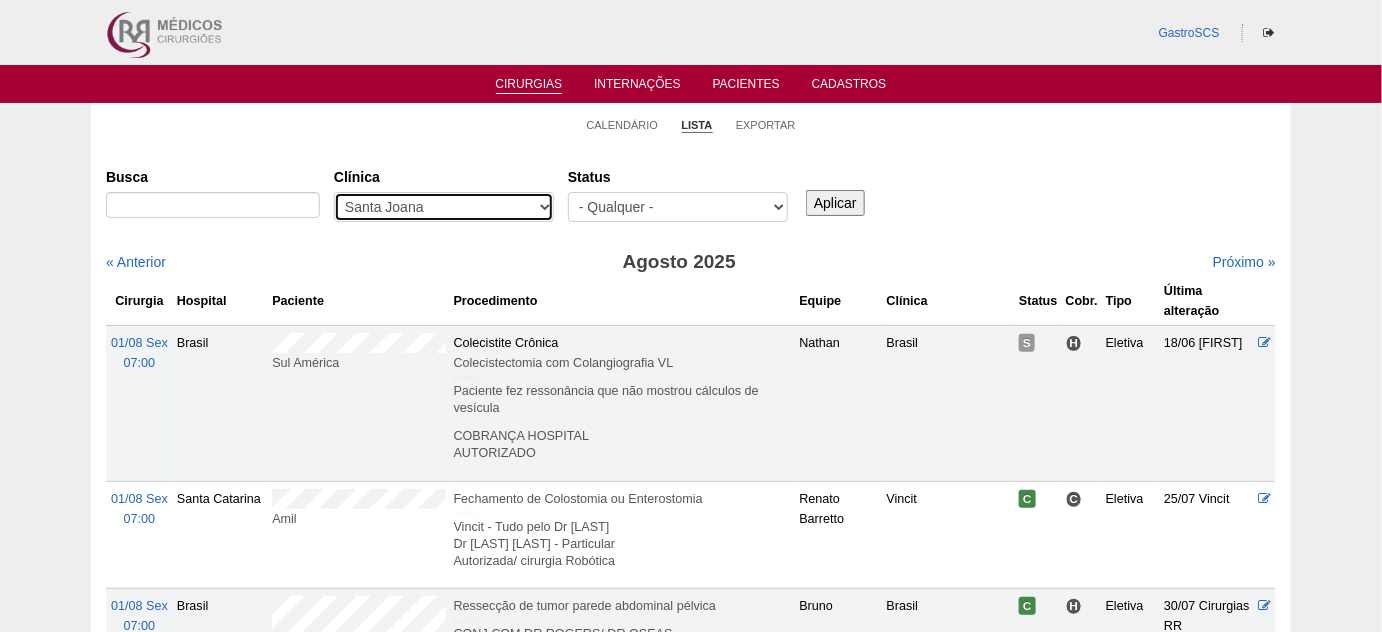 click on "- Qualquer - 6R Alphaville Assunção Bartira Brasil Christovão da Gama Cruz Azul Ifor Neomater RR Médicos - Santo André RR Médicos - São Bernardo do Campo RR Médicos - São Caetano Santa Joana São Luiz SCS Vincit" at bounding box center (444, 207) 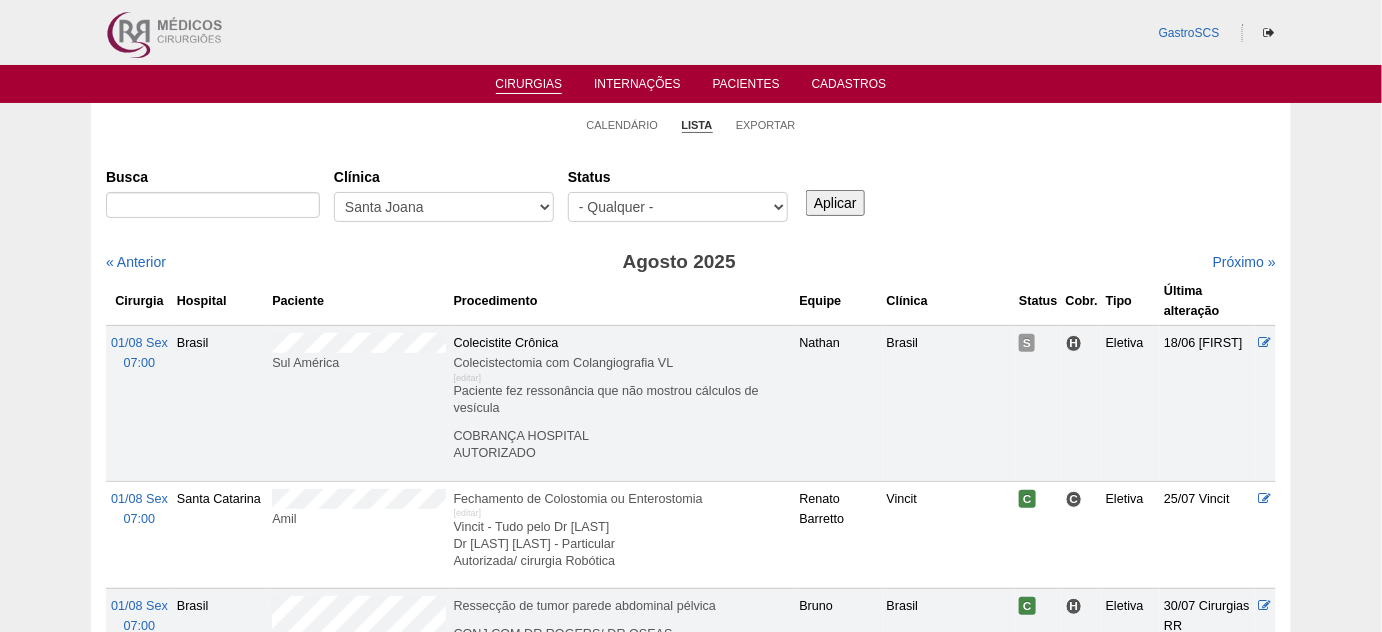 click on "Aplicar" at bounding box center (835, 203) 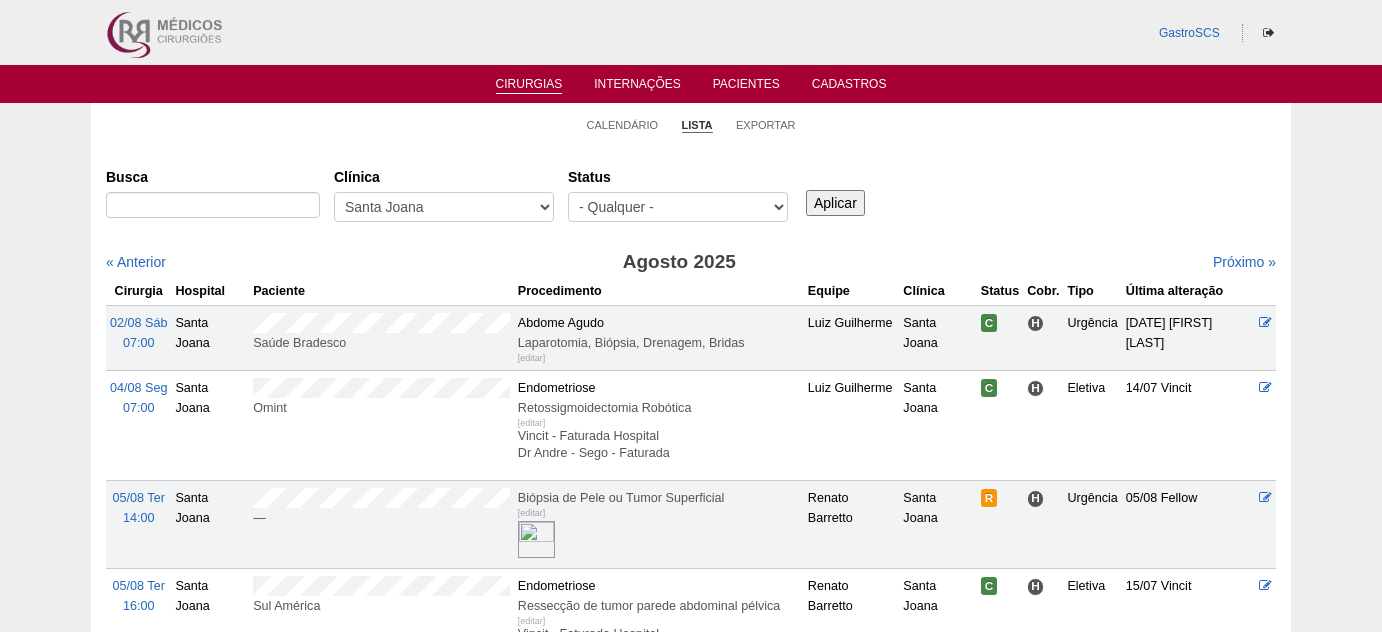 scroll, scrollTop: 0, scrollLeft: 0, axis: both 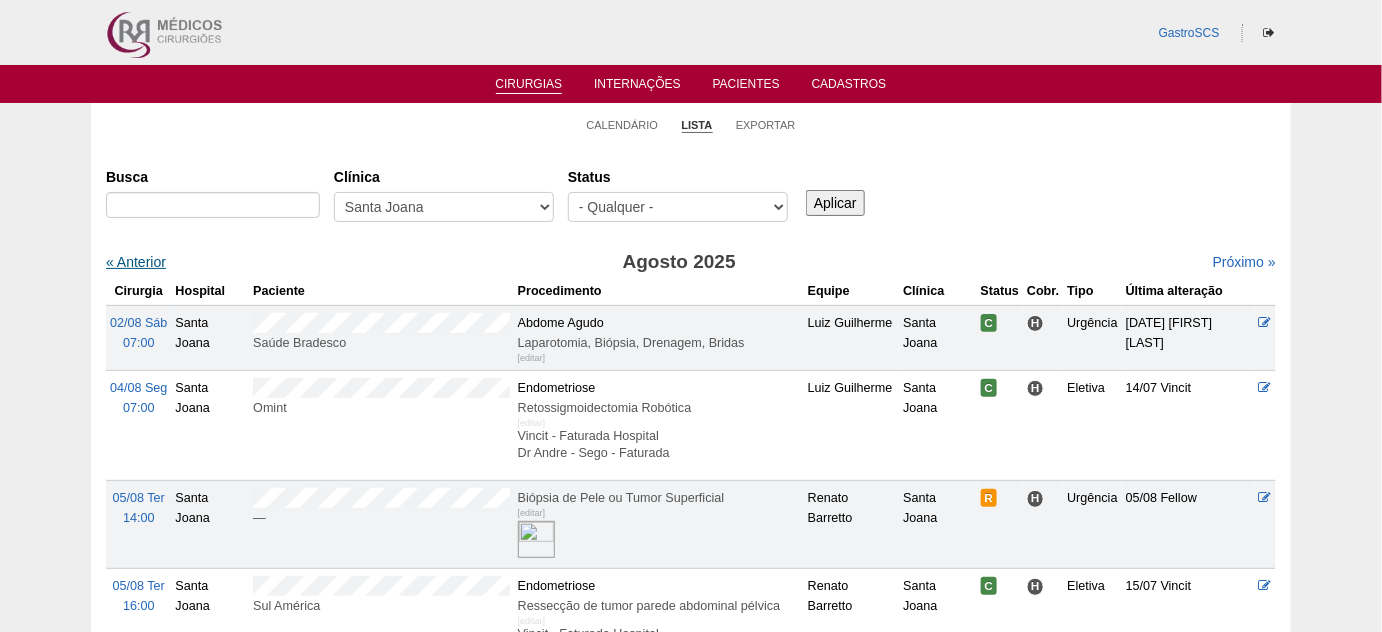 click on "« Anterior" at bounding box center [136, 262] 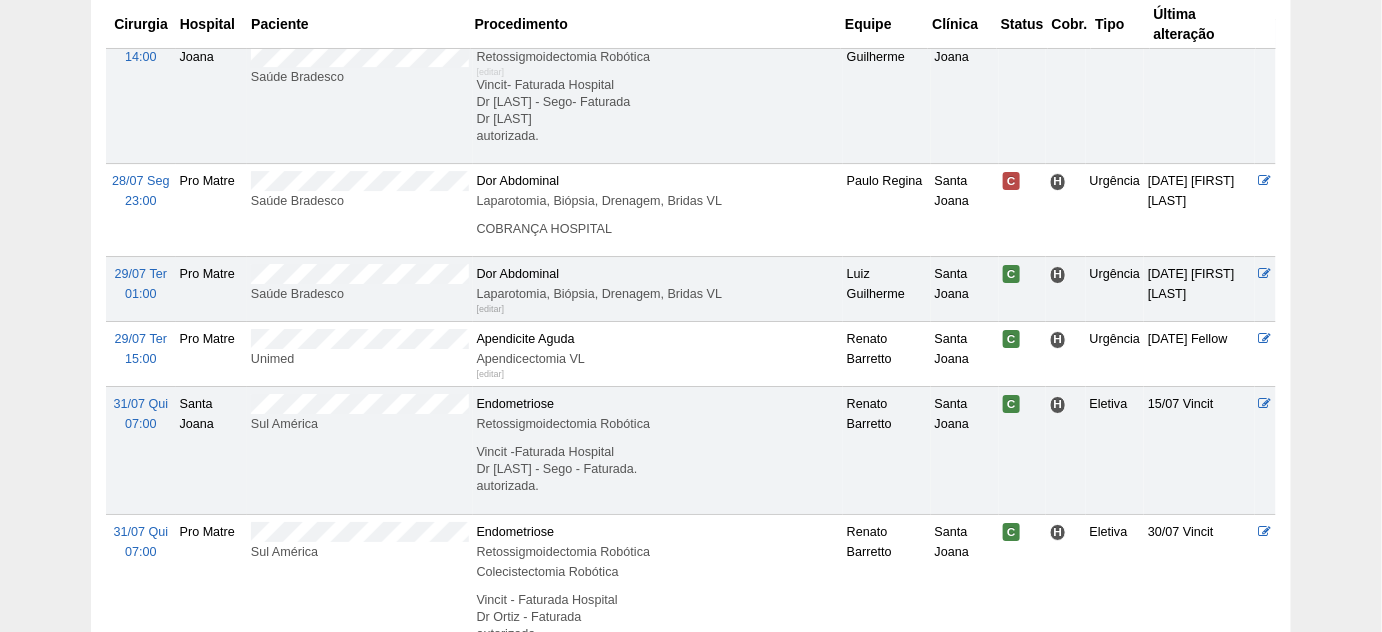 scroll, scrollTop: 2363, scrollLeft: 0, axis: vertical 